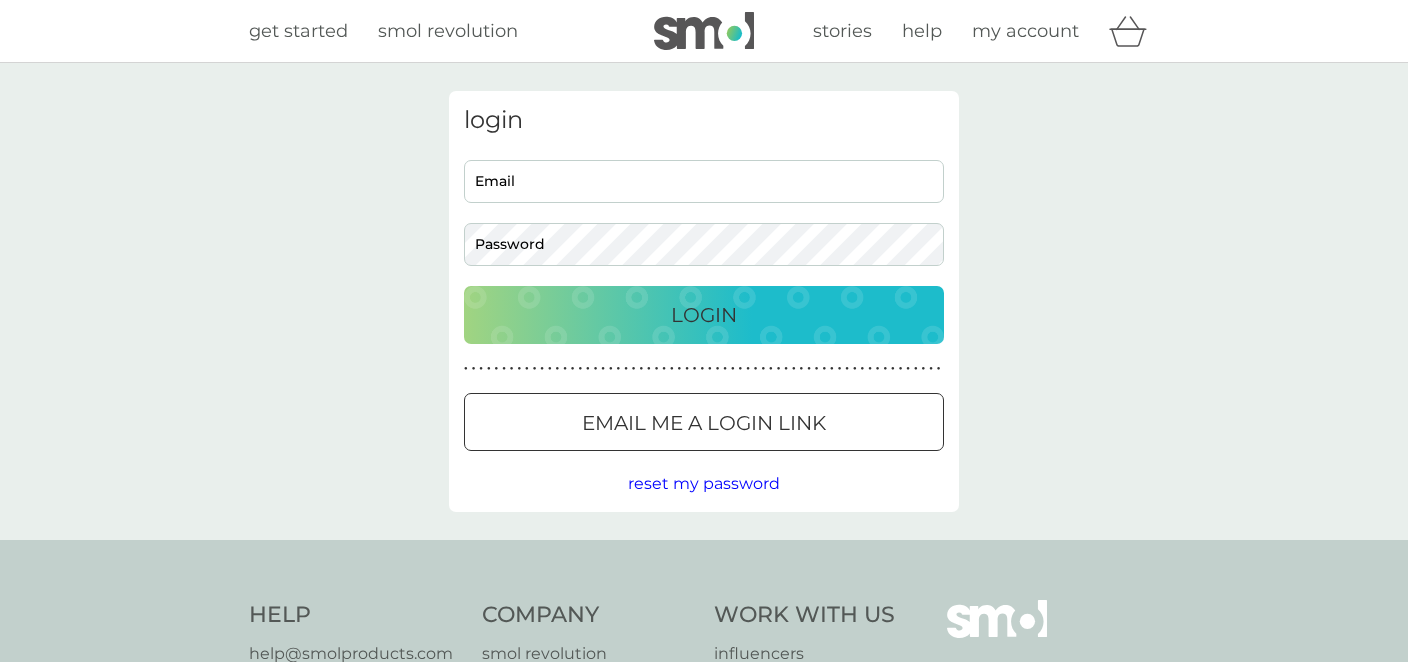 scroll, scrollTop: 0, scrollLeft: 0, axis: both 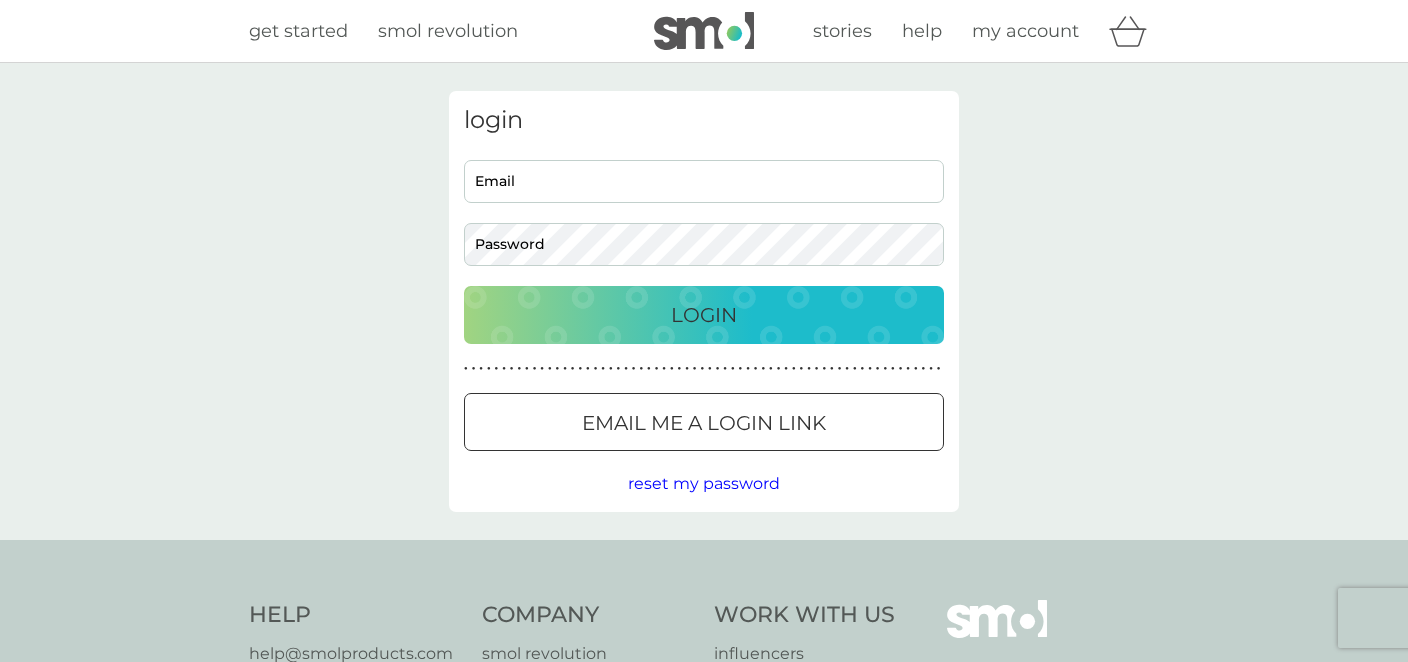 type on "elizabeth.a.viner@gmail.com" 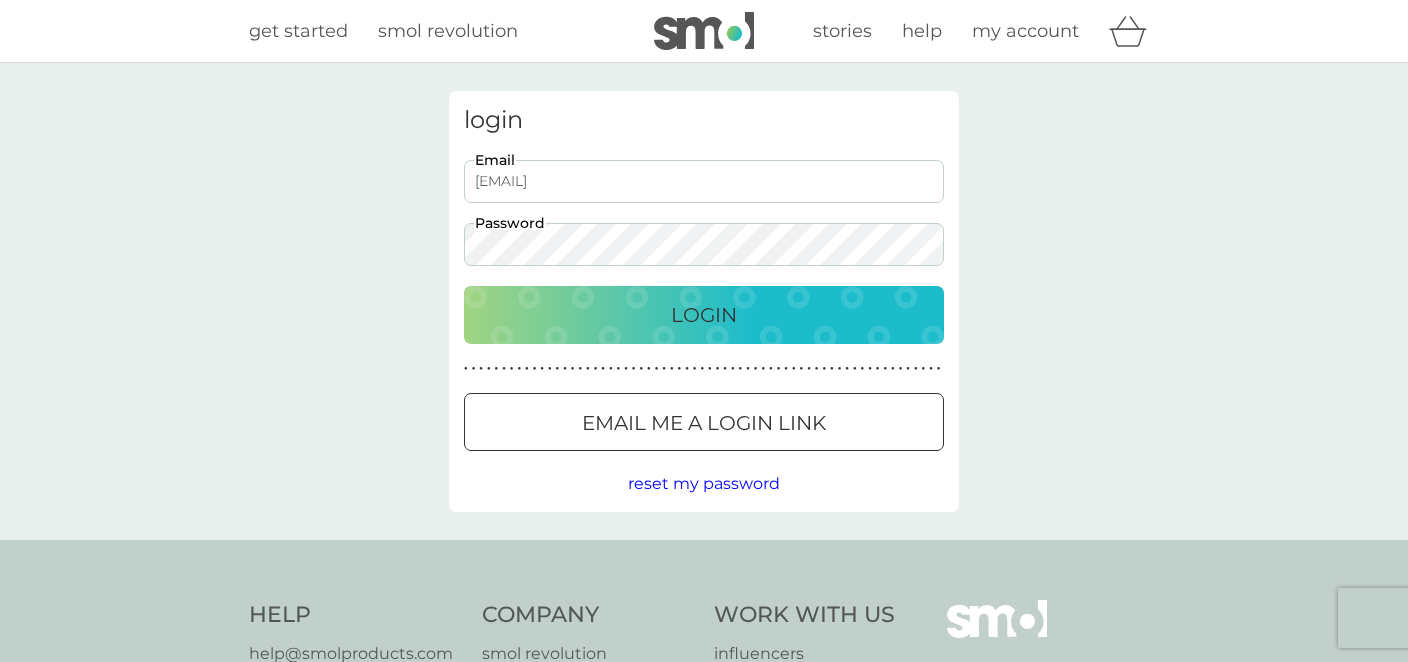 click on "Login" at bounding box center (704, 315) 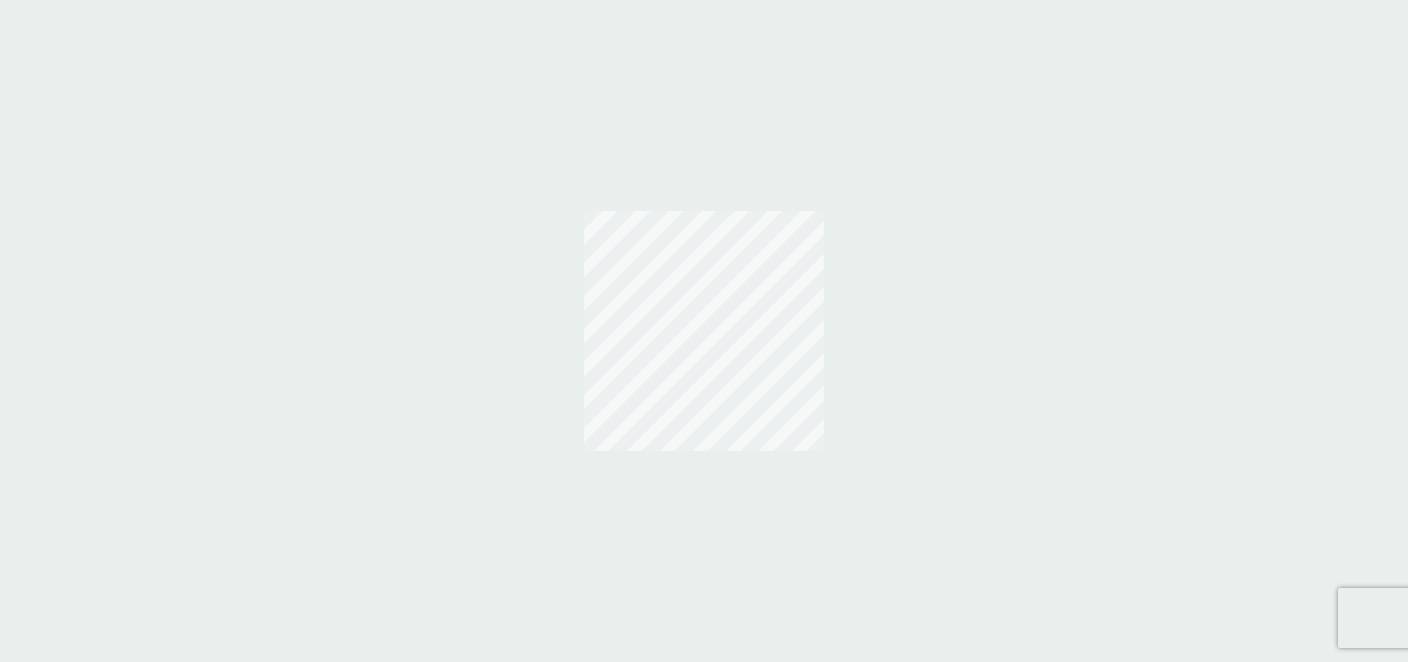 scroll, scrollTop: 0, scrollLeft: 0, axis: both 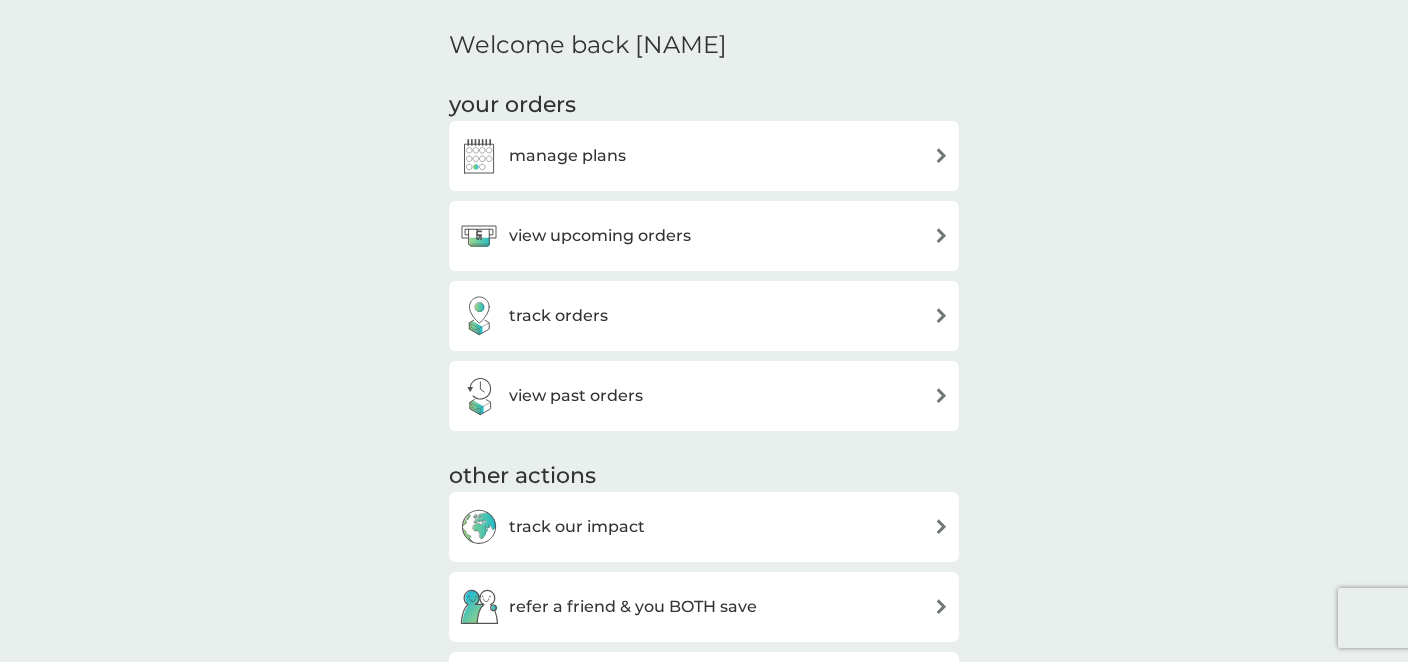 click on "manage plans" at bounding box center (567, 156) 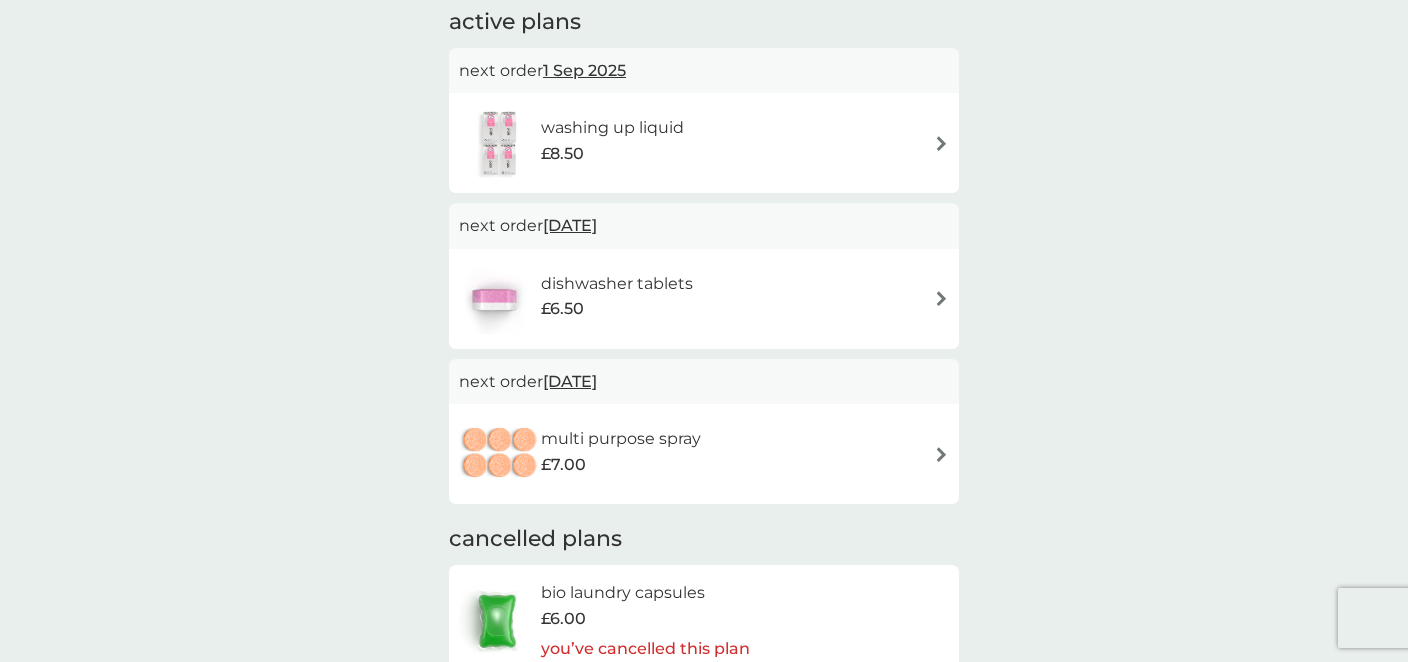 scroll, scrollTop: 159, scrollLeft: 0, axis: vertical 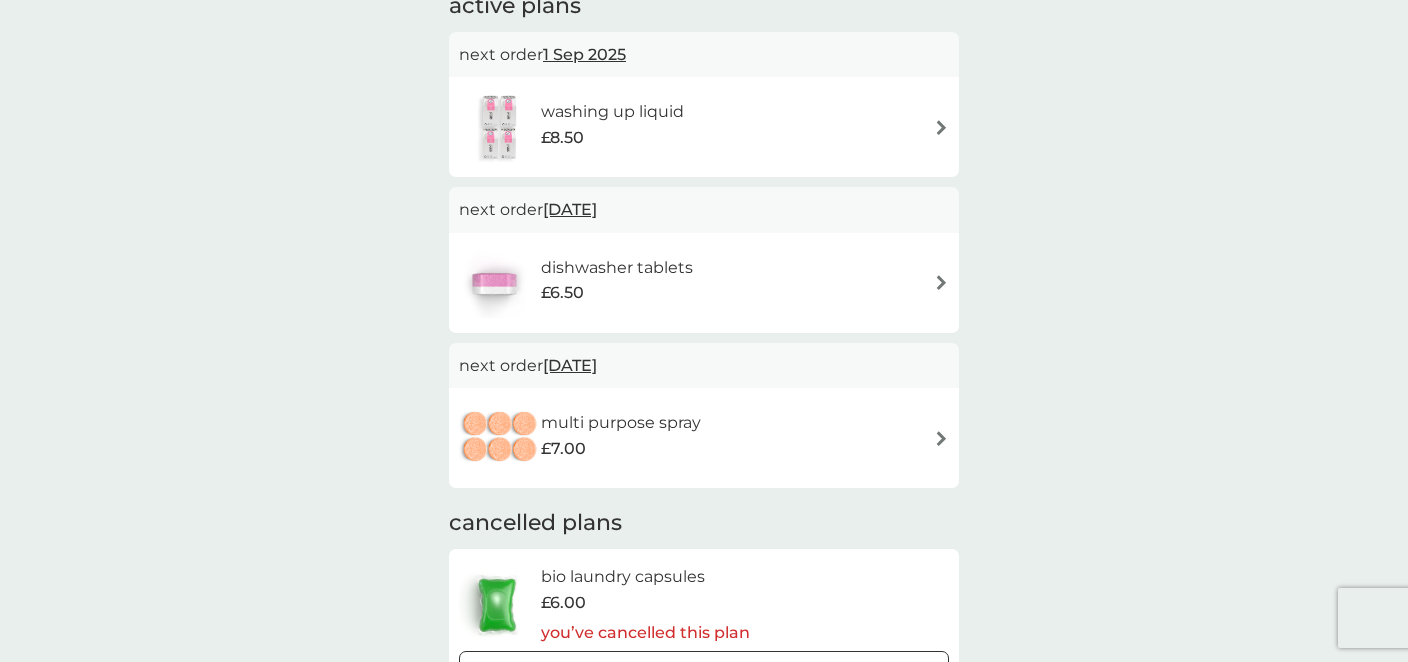 click at bounding box center [941, 438] 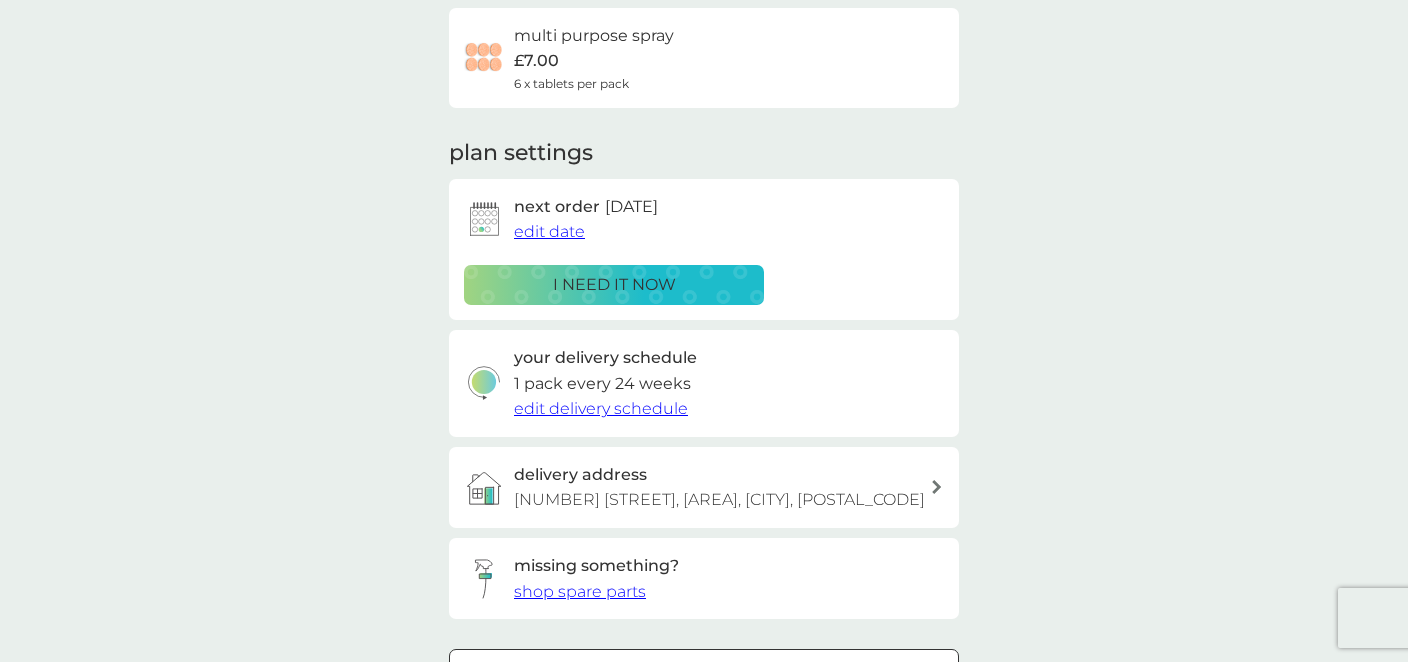 scroll, scrollTop: 0, scrollLeft: 0, axis: both 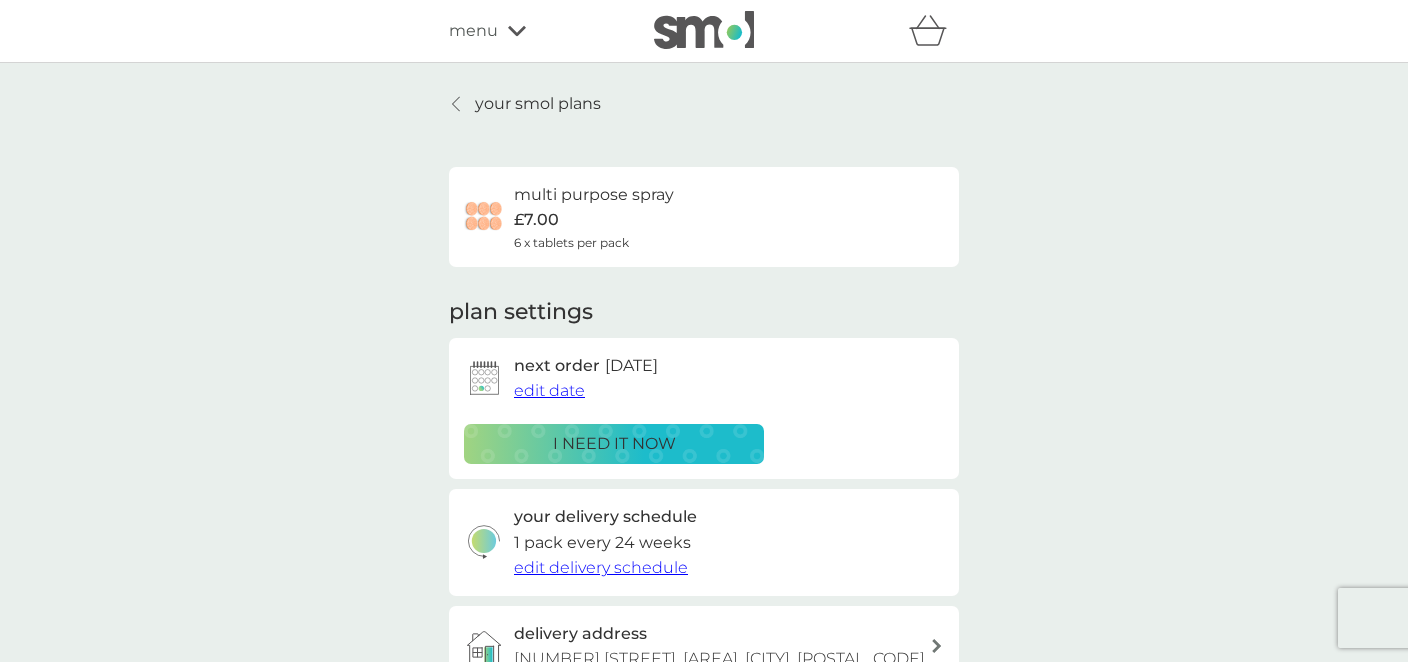 click on "£7.00" at bounding box center [536, 220] 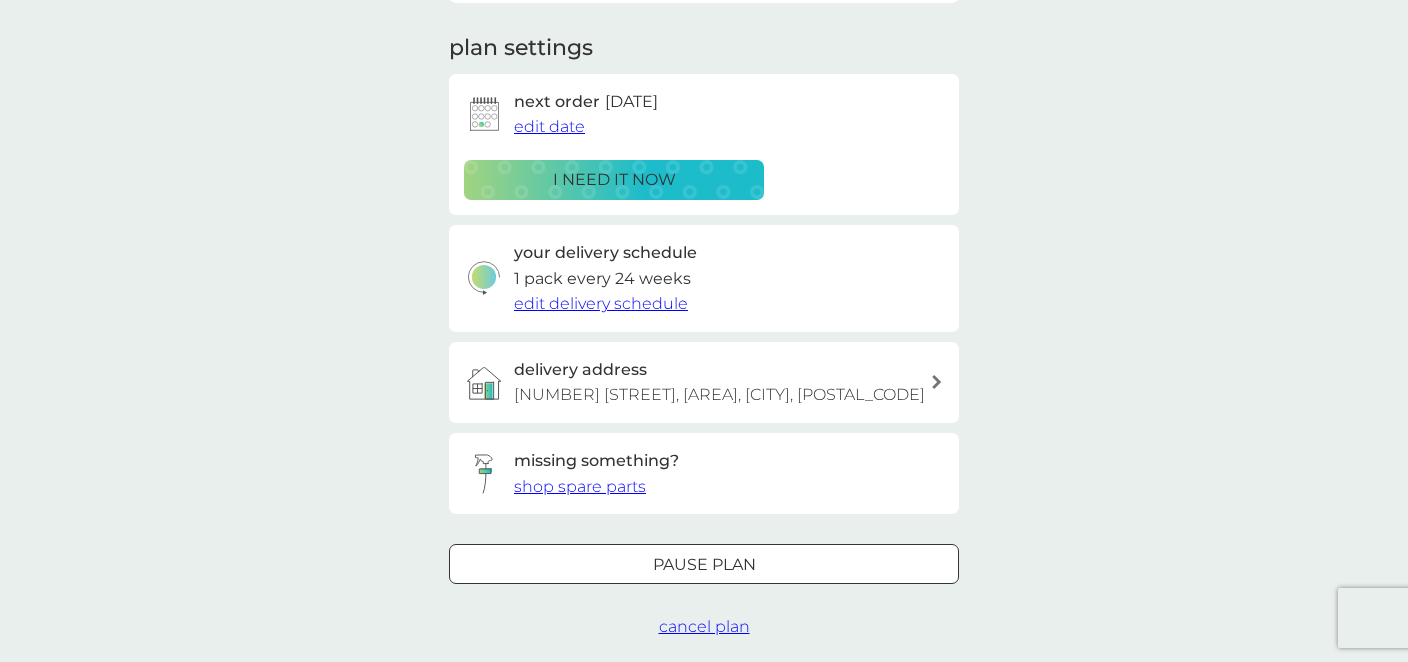 scroll, scrollTop: 0, scrollLeft: 0, axis: both 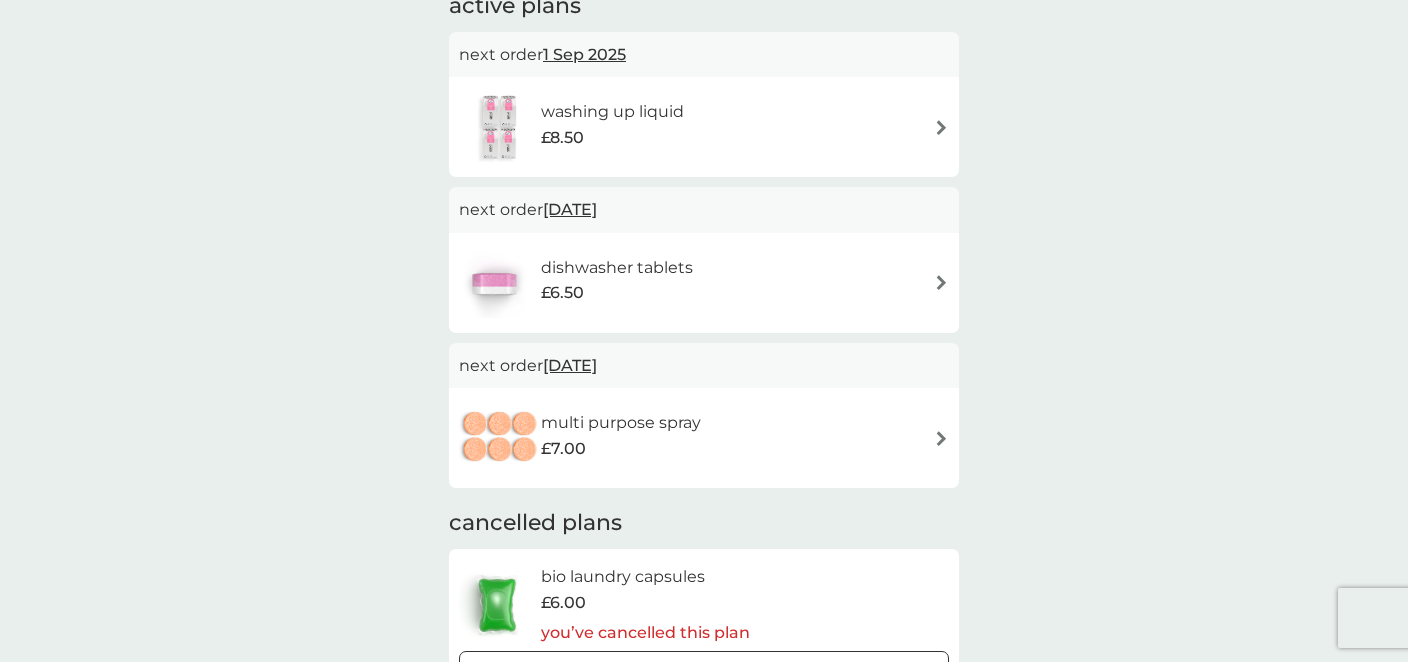 click on "washing up liquid £8.50" at bounding box center [704, 127] 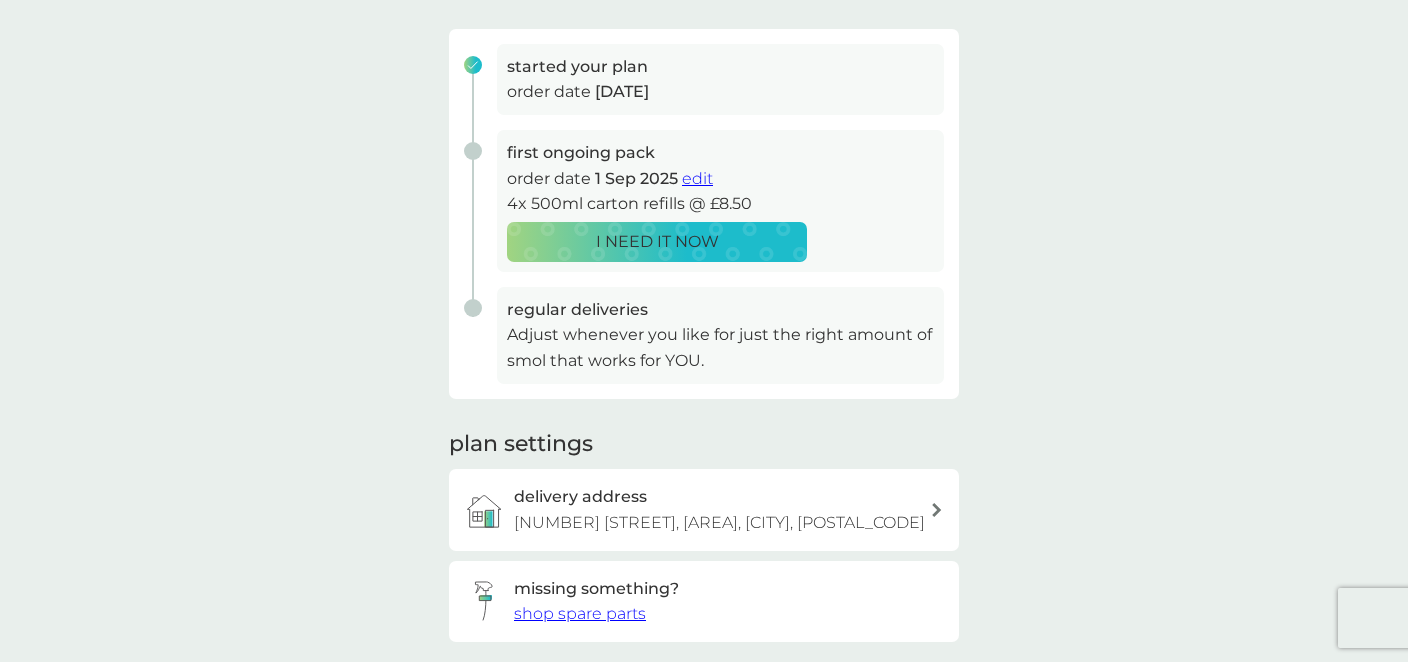 scroll, scrollTop: 210, scrollLeft: 0, axis: vertical 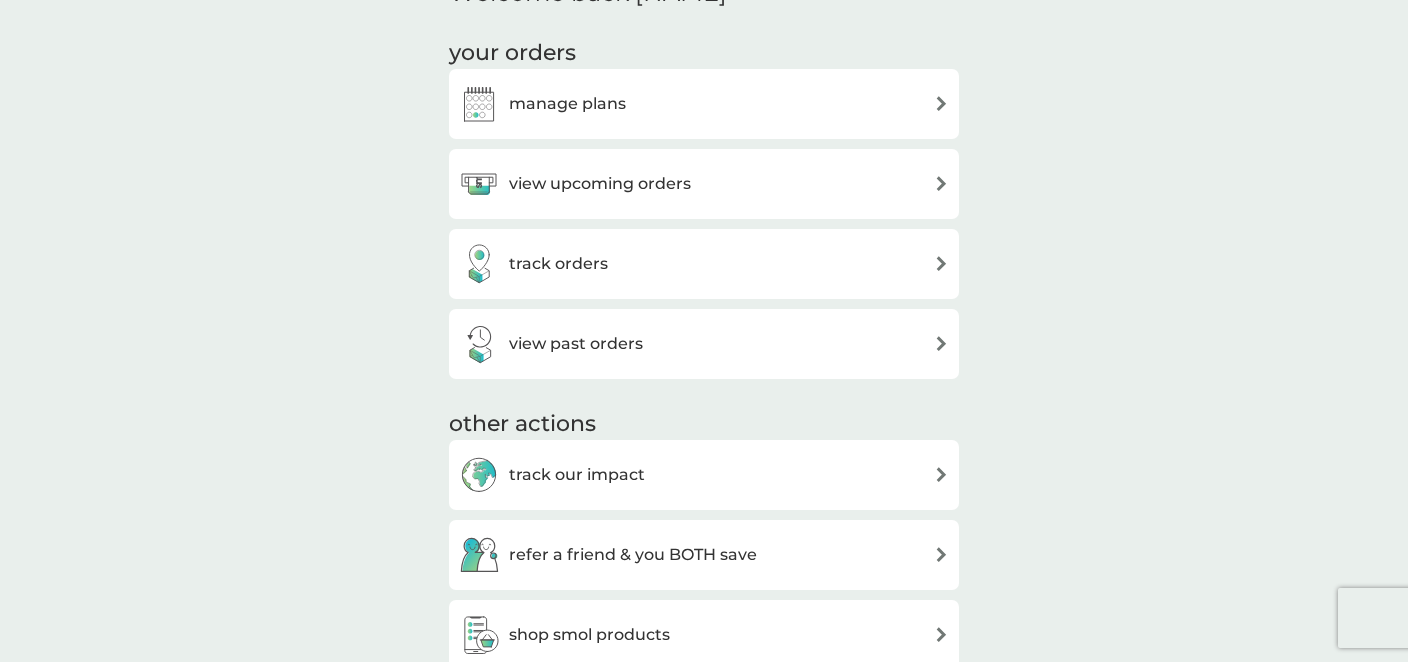 click on "manage plans" at bounding box center [567, 104] 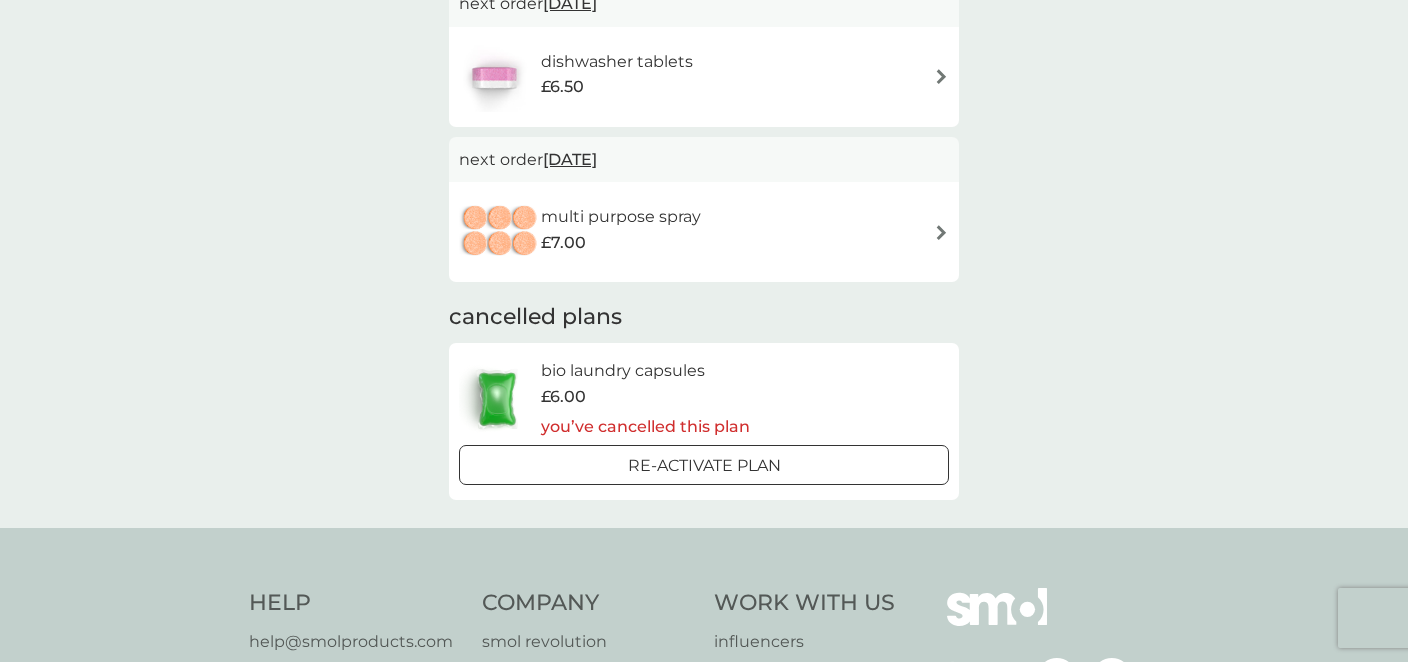 scroll, scrollTop: 381, scrollLeft: 0, axis: vertical 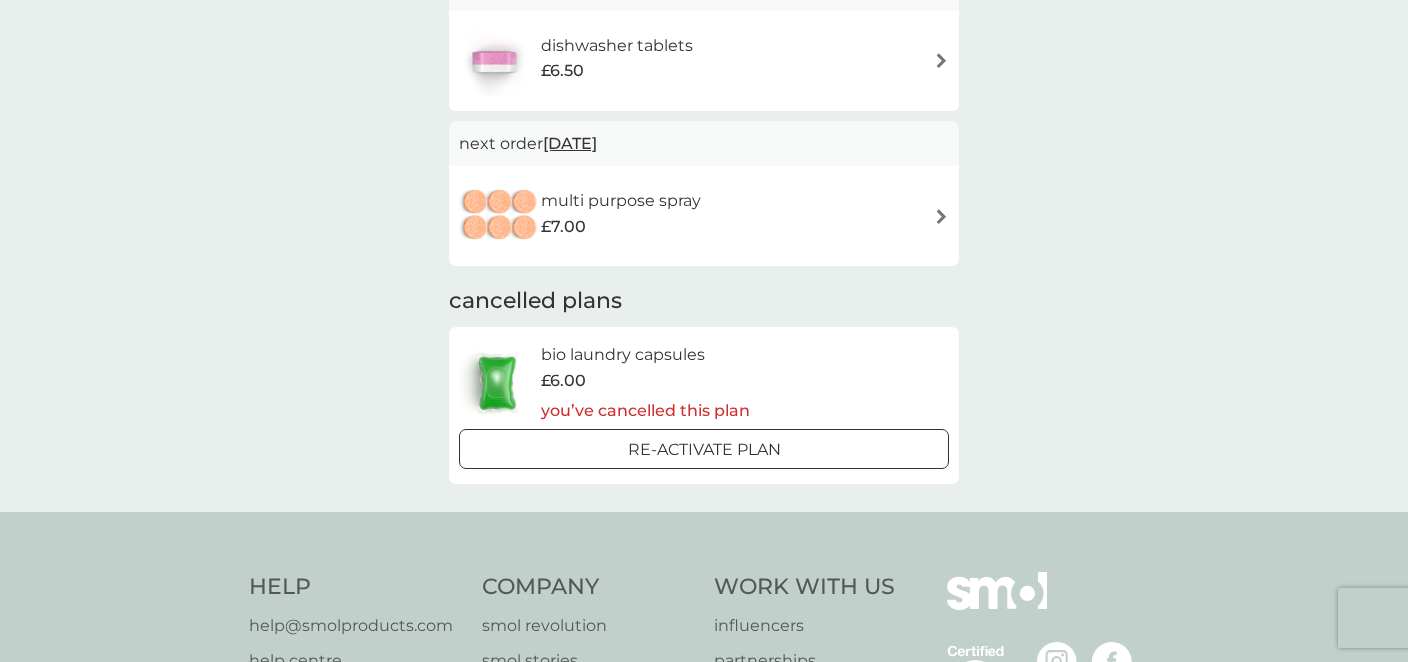 click at bounding box center (941, 216) 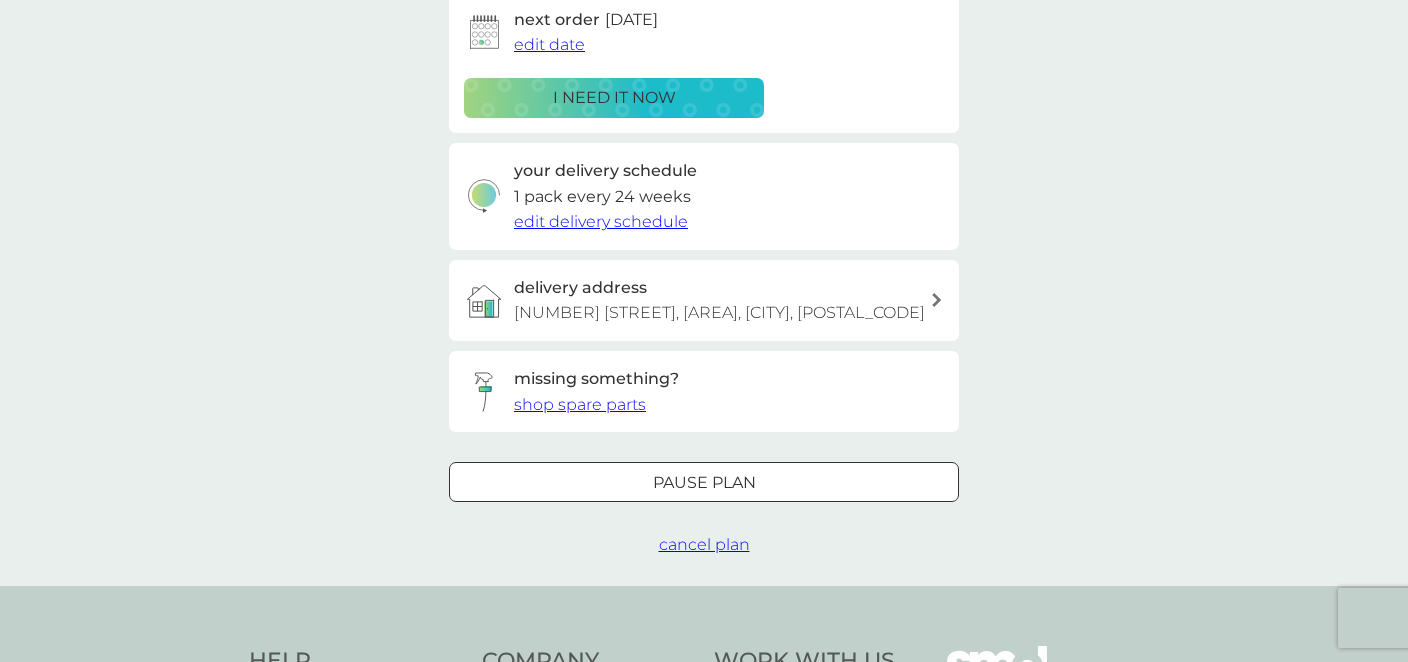 scroll, scrollTop: 345, scrollLeft: 0, axis: vertical 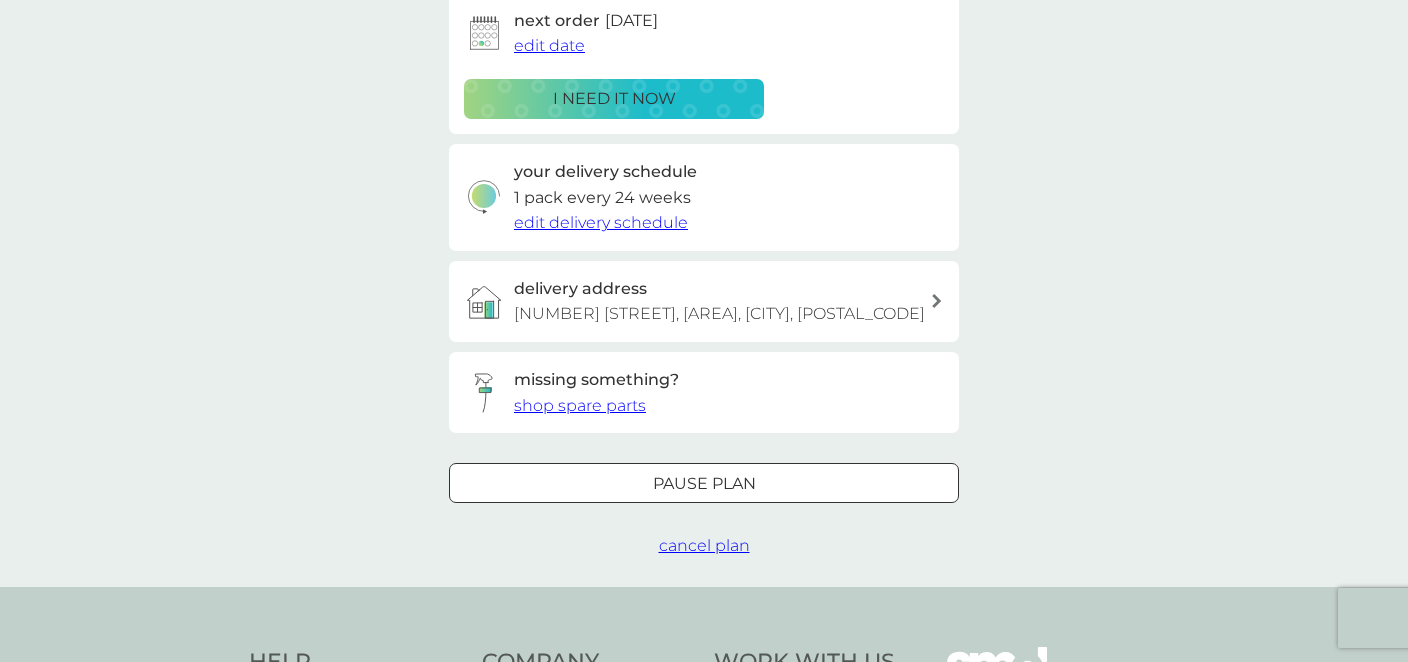 click on "Pause plan" at bounding box center [704, 484] 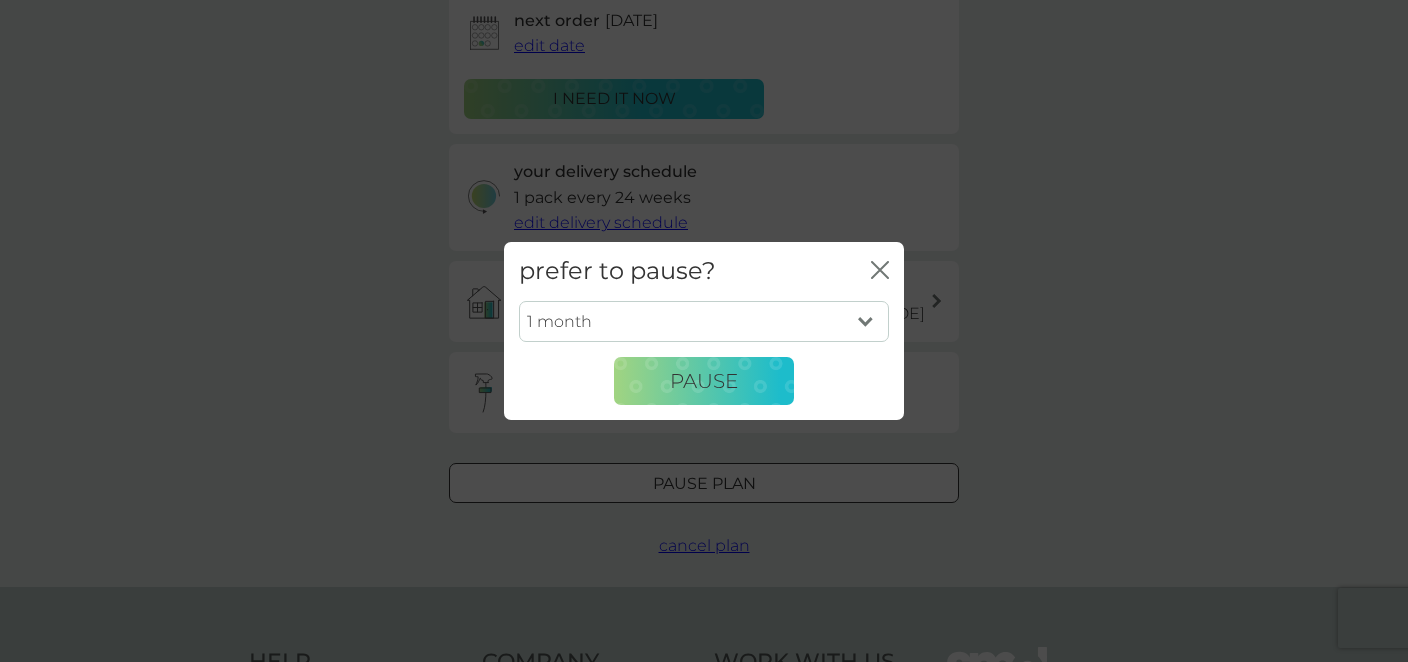 click on "1 month 2 months 3 months 4 months 5 months 6 months" at bounding box center [704, 322] 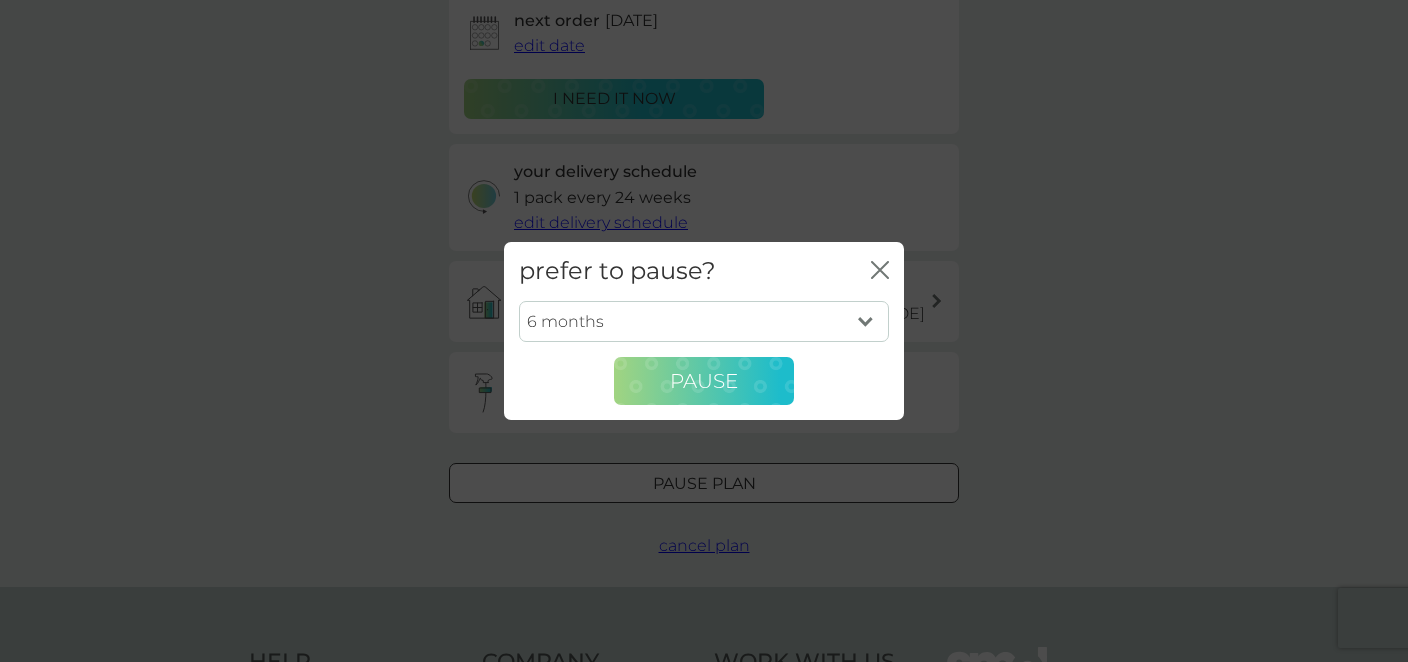 click on "Pause" at bounding box center (704, 381) 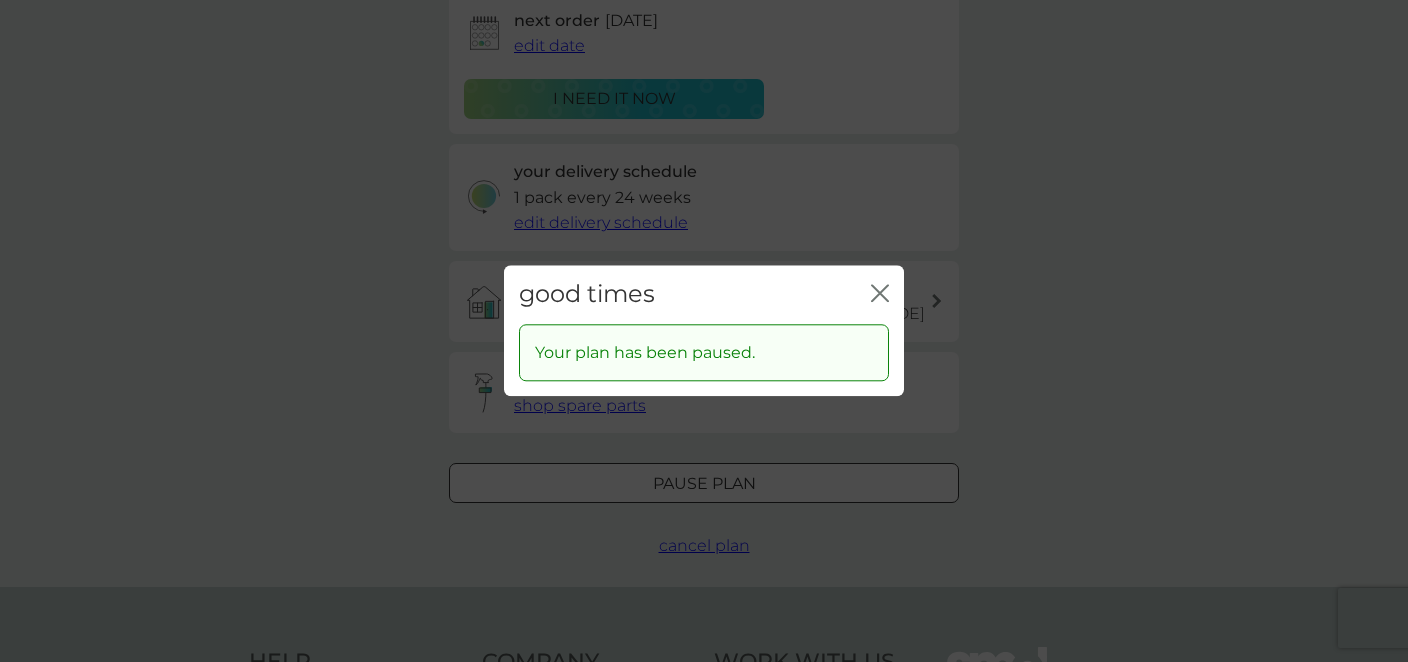 click on "close" 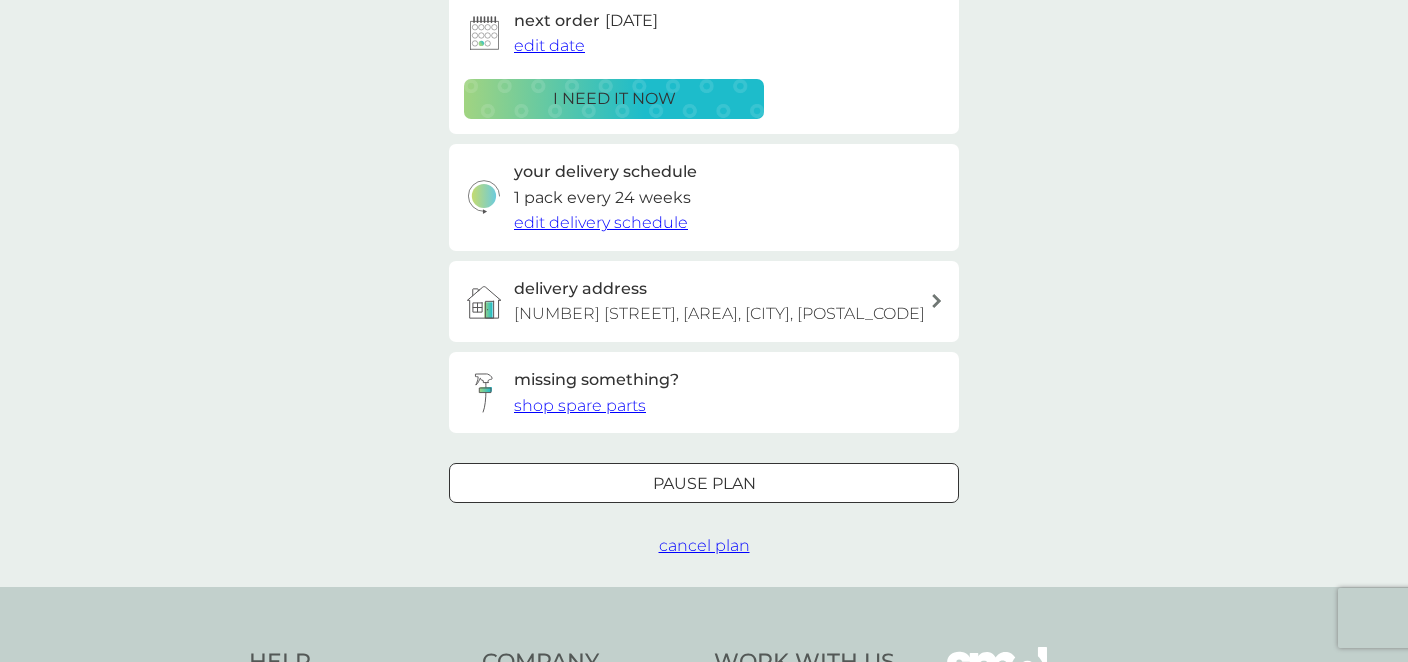 click on "cancel plan" at bounding box center (704, 545) 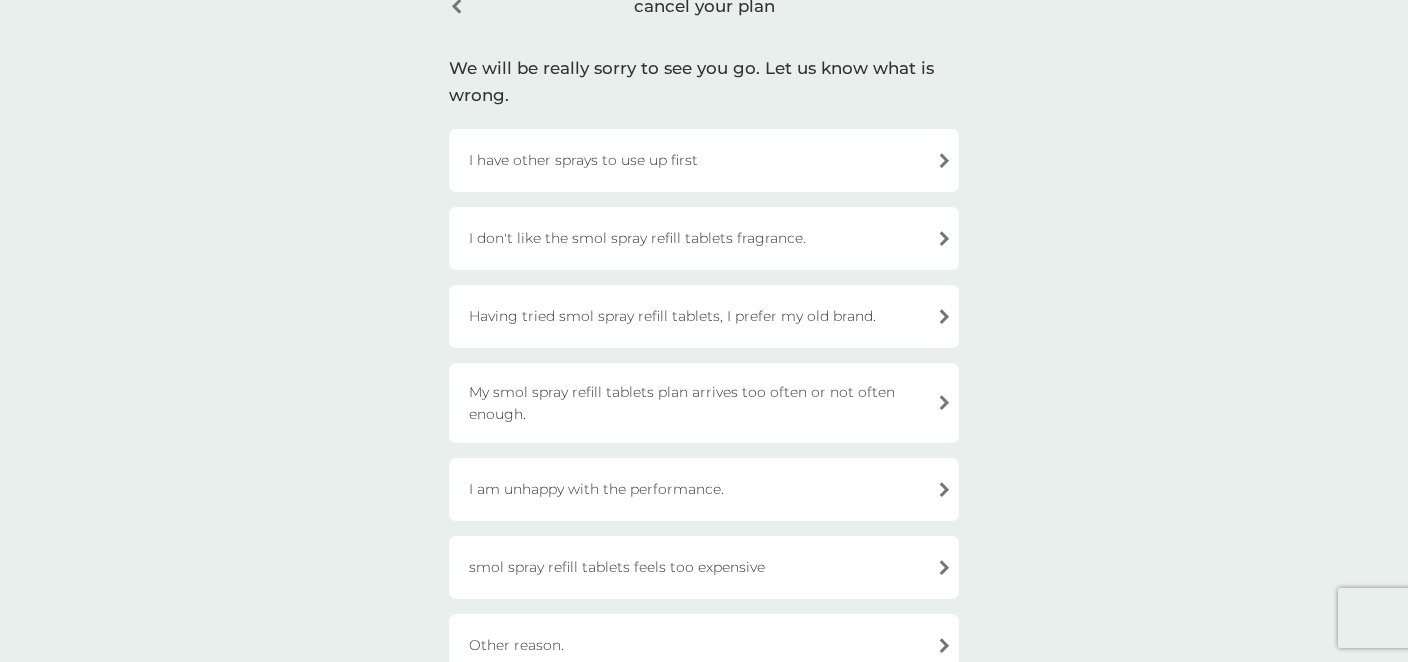 scroll, scrollTop: 109, scrollLeft: 0, axis: vertical 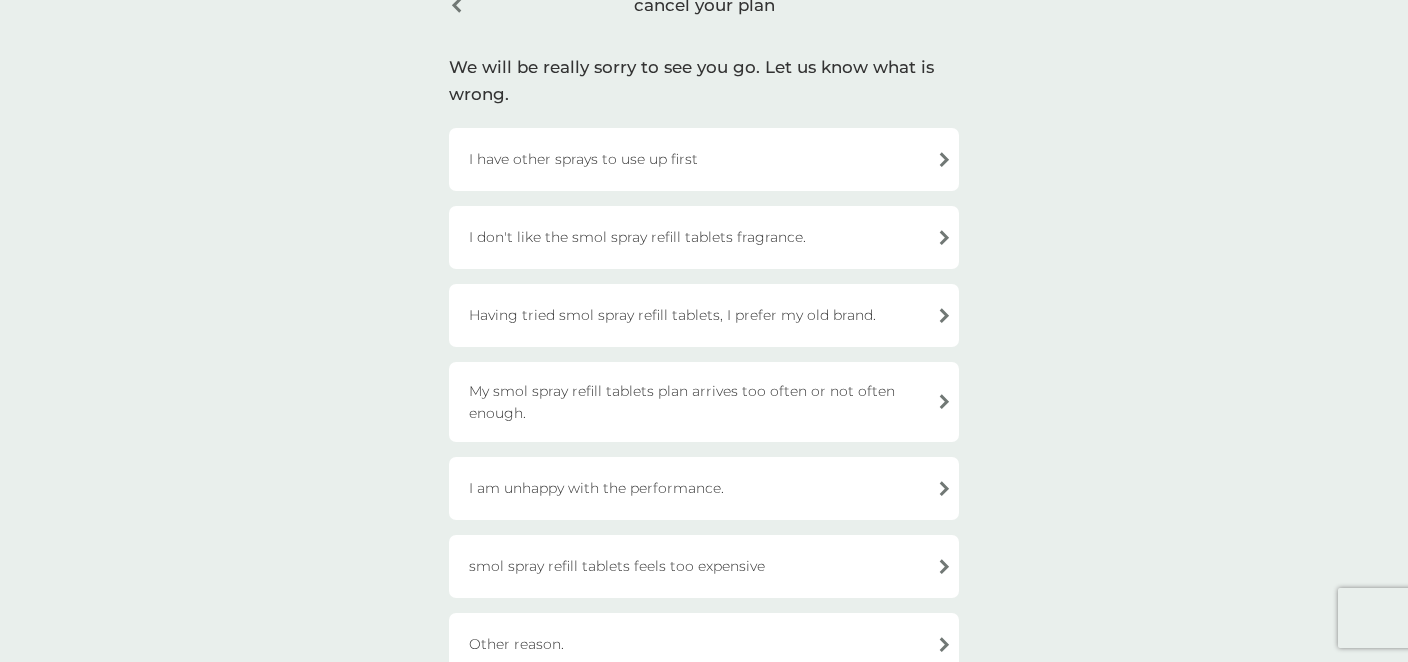 click on "My smol spray refill tablets plan arrives too often or not often enough." at bounding box center (704, 402) 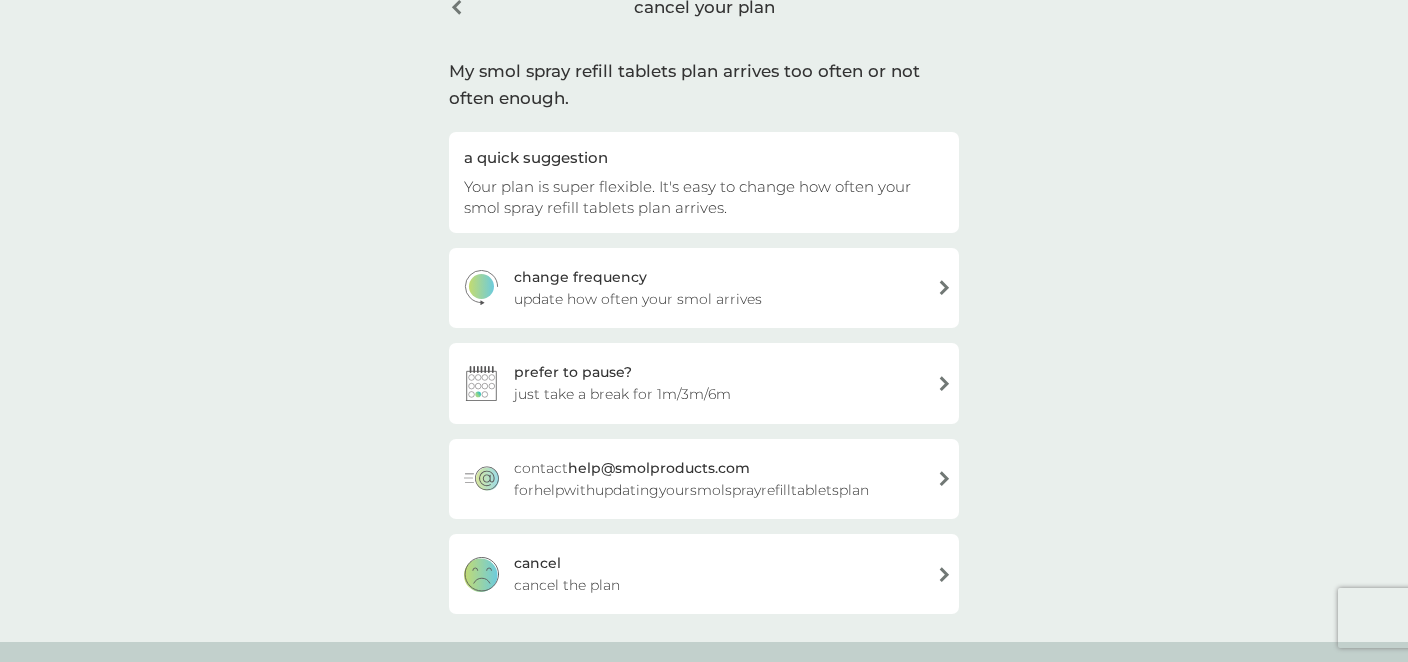 click on "cancel the plan" at bounding box center (567, 585) 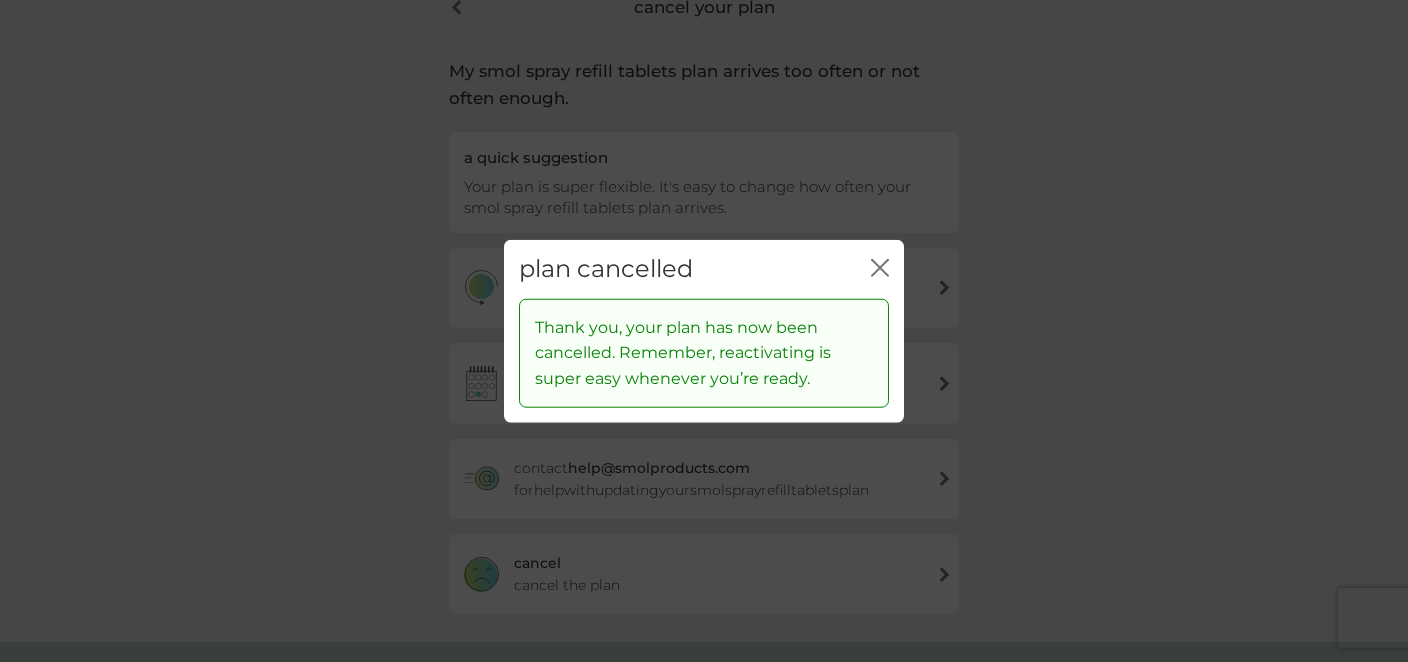 click 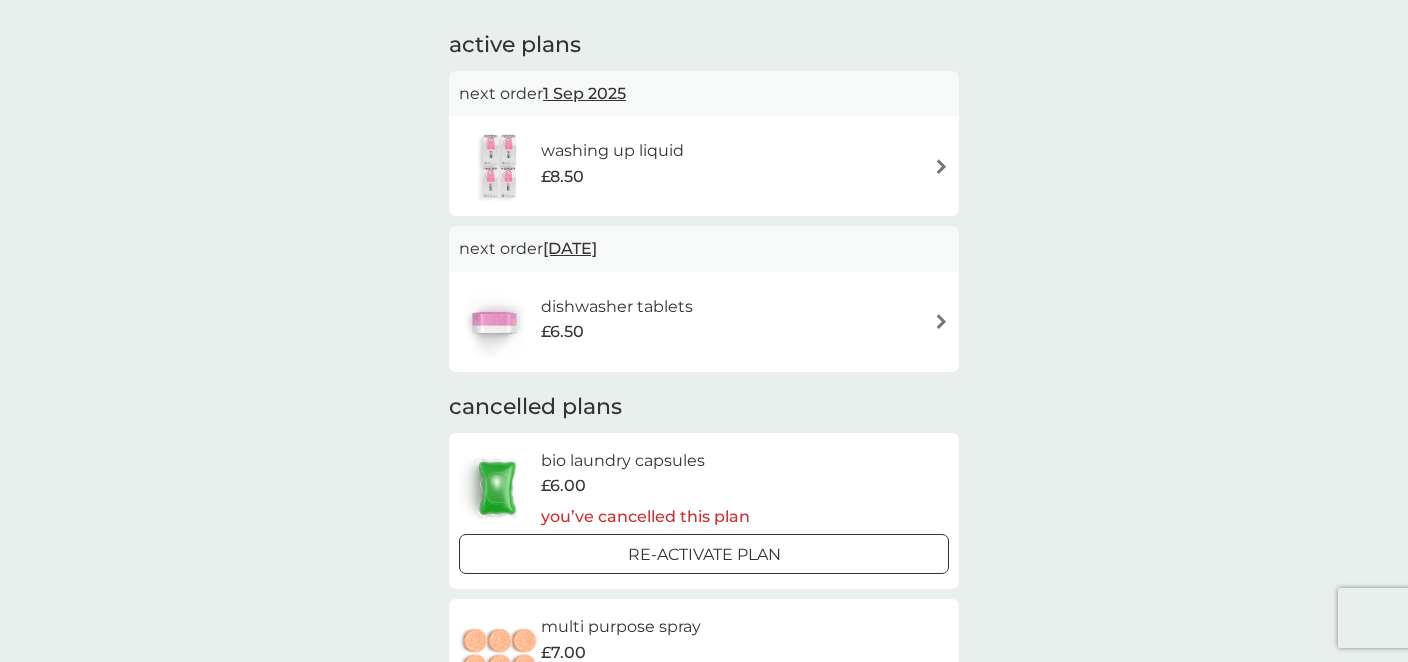 scroll, scrollTop: 122, scrollLeft: 0, axis: vertical 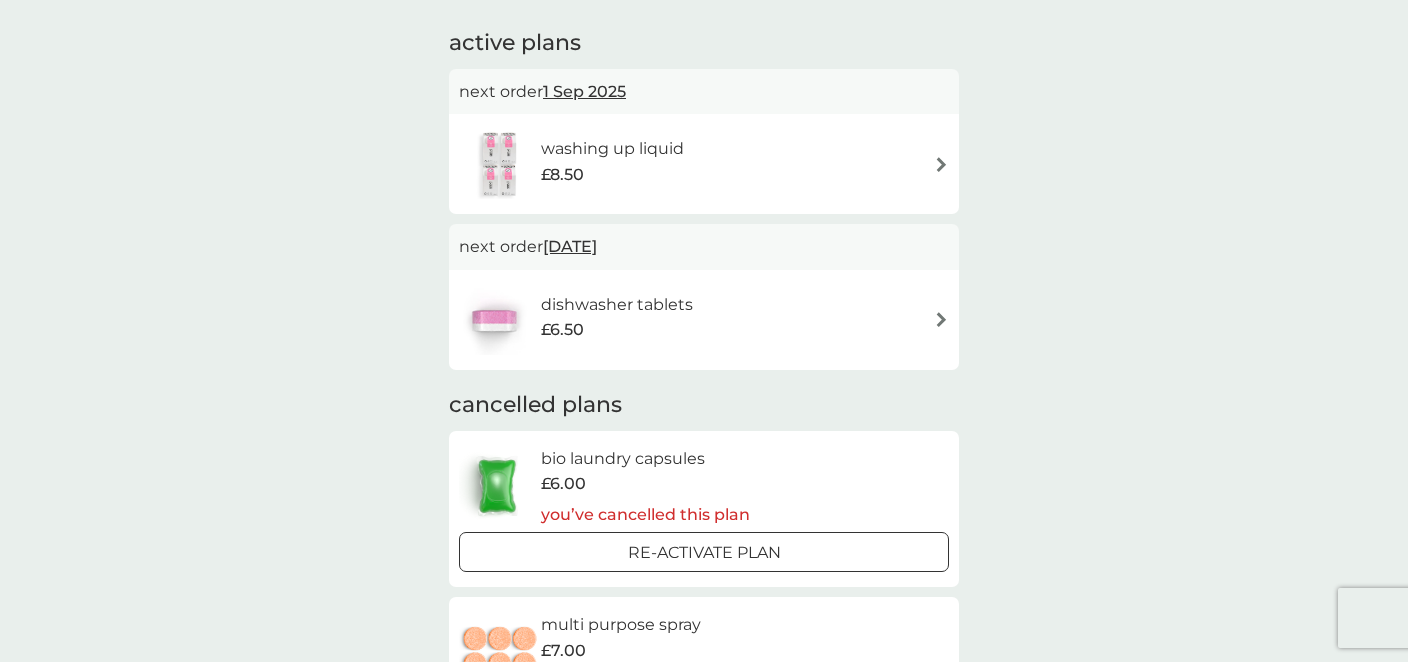 click at bounding box center [941, 164] 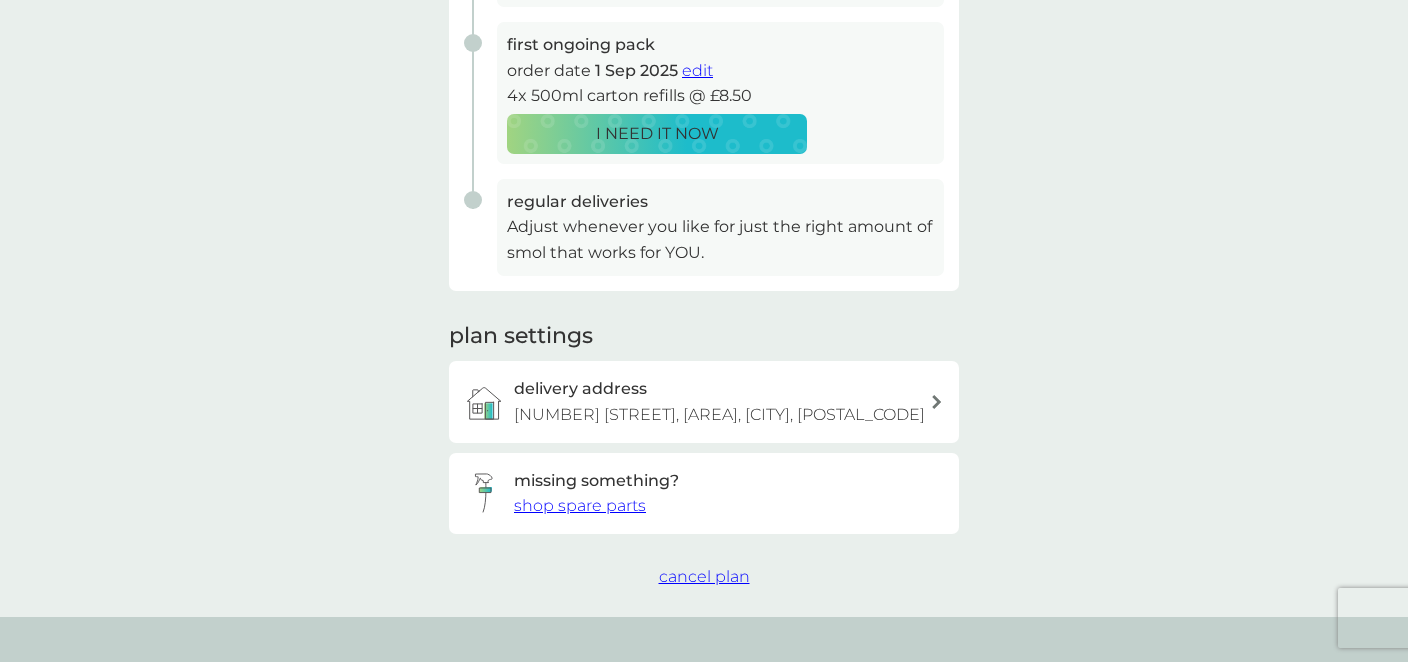scroll, scrollTop: 396, scrollLeft: 0, axis: vertical 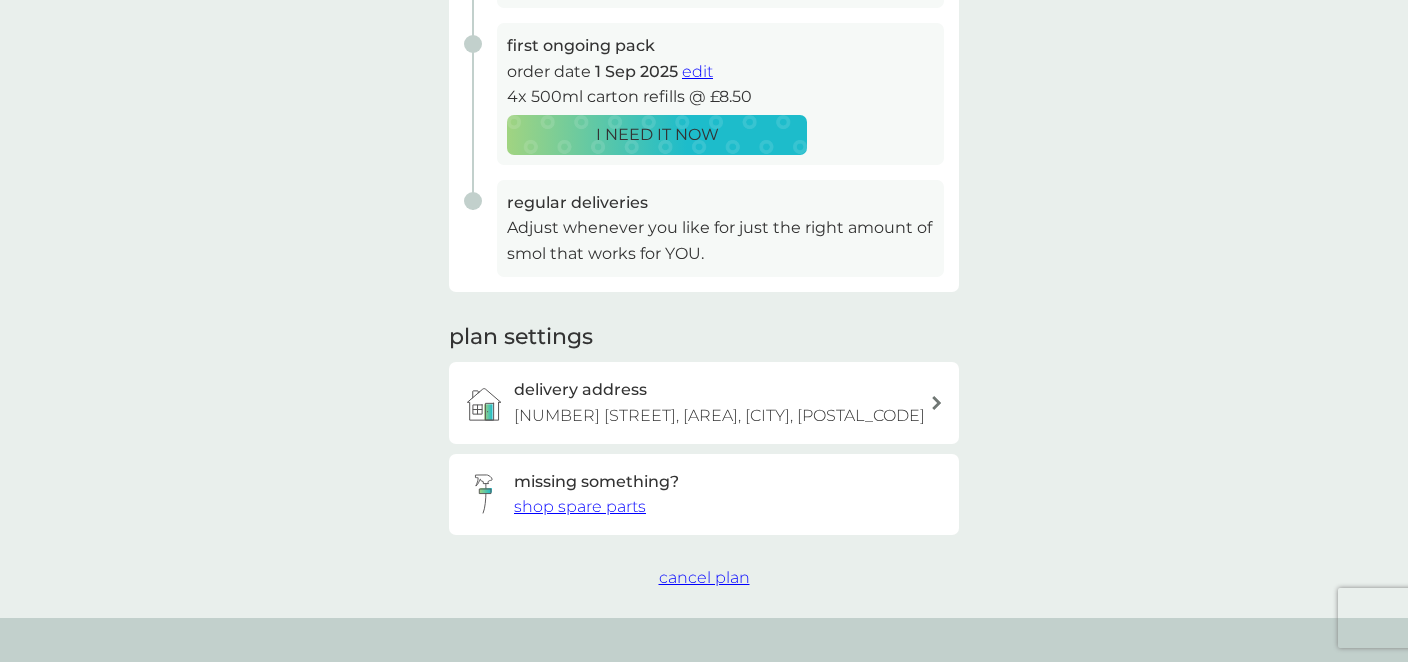 click on "edit" at bounding box center (697, 71) 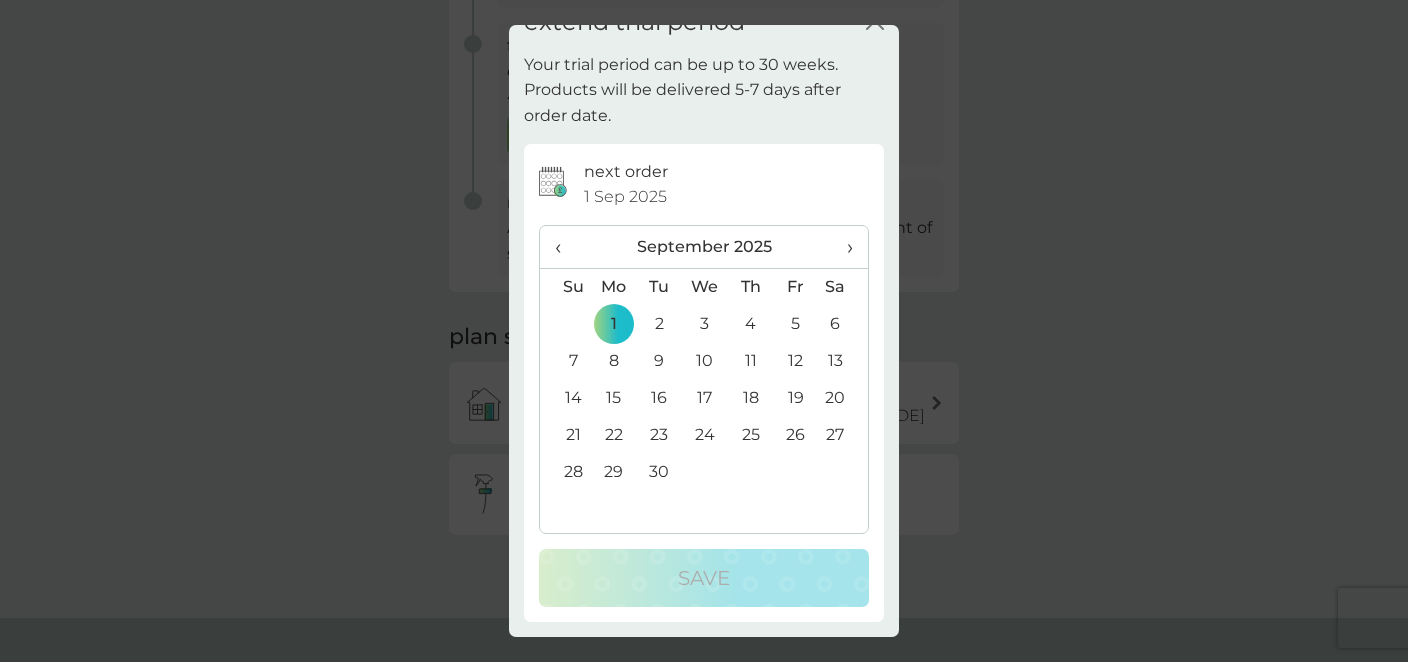 scroll, scrollTop: 0, scrollLeft: 0, axis: both 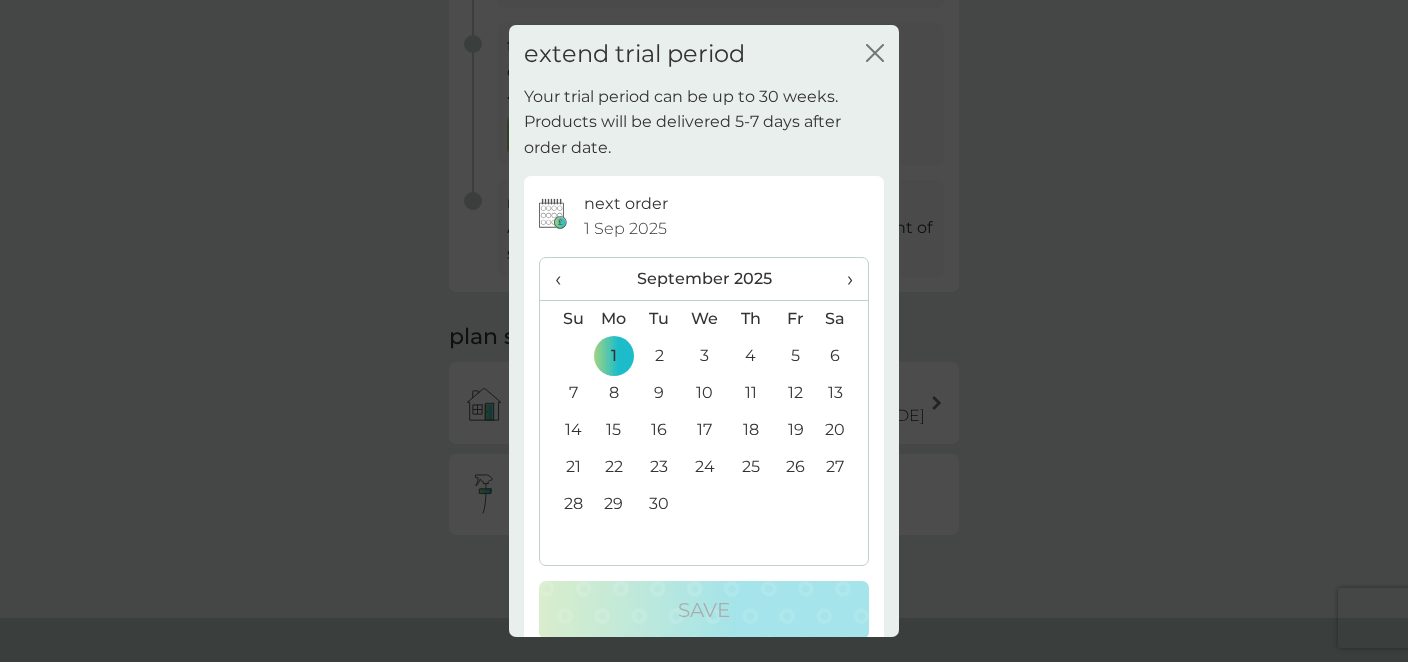 click on "close" 